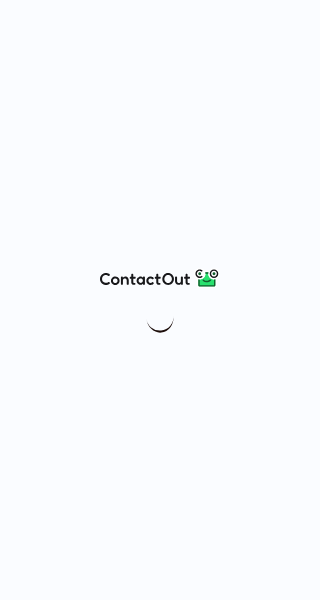 scroll, scrollTop: 0, scrollLeft: 0, axis: both 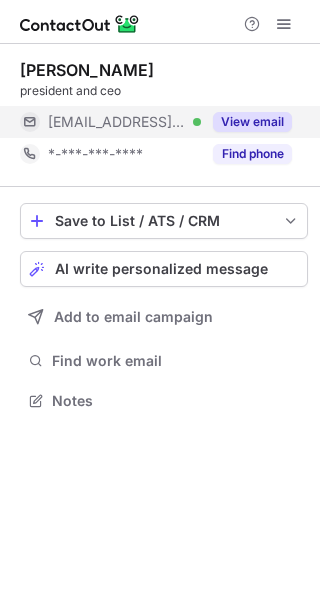 click on "View email" at bounding box center [252, 122] 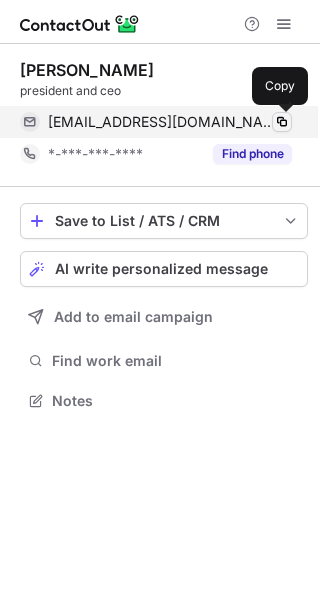 click at bounding box center (282, 122) 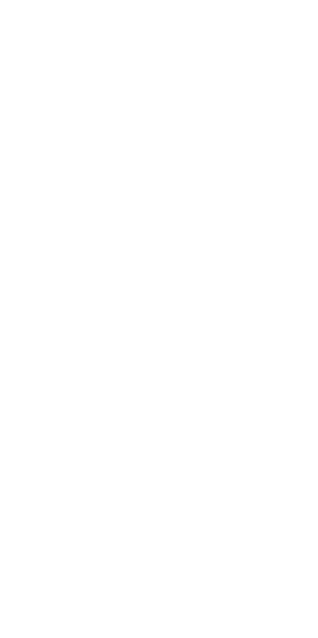 scroll, scrollTop: 0, scrollLeft: 0, axis: both 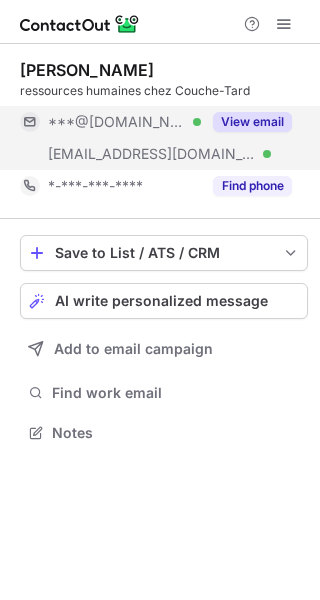 click on "View email" at bounding box center [252, 122] 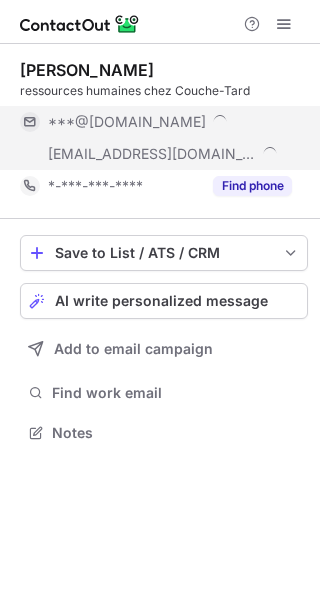 scroll, scrollTop: 10, scrollLeft: 10, axis: both 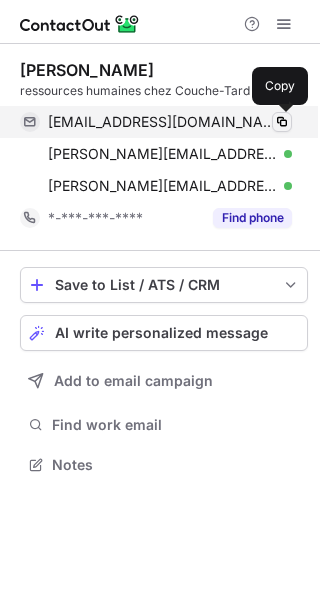 click at bounding box center [282, 122] 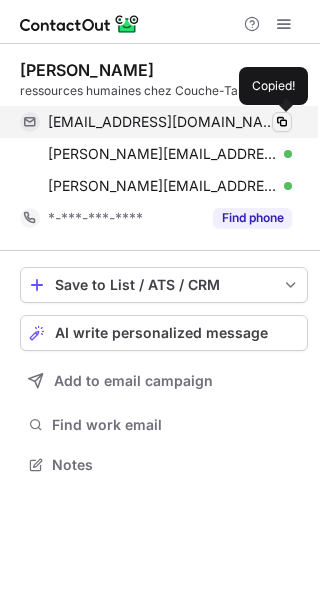 click at bounding box center (282, 122) 